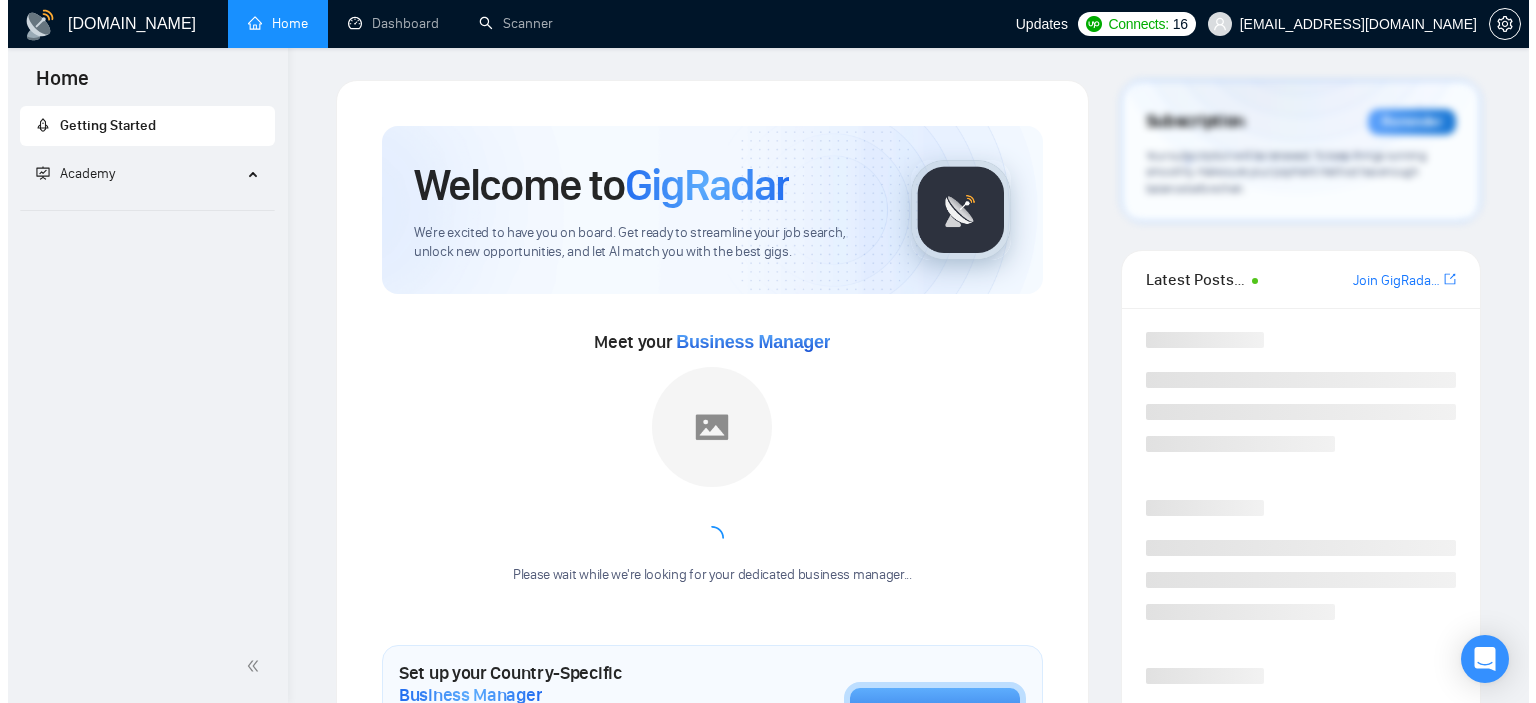 scroll, scrollTop: 0, scrollLeft: 0, axis: both 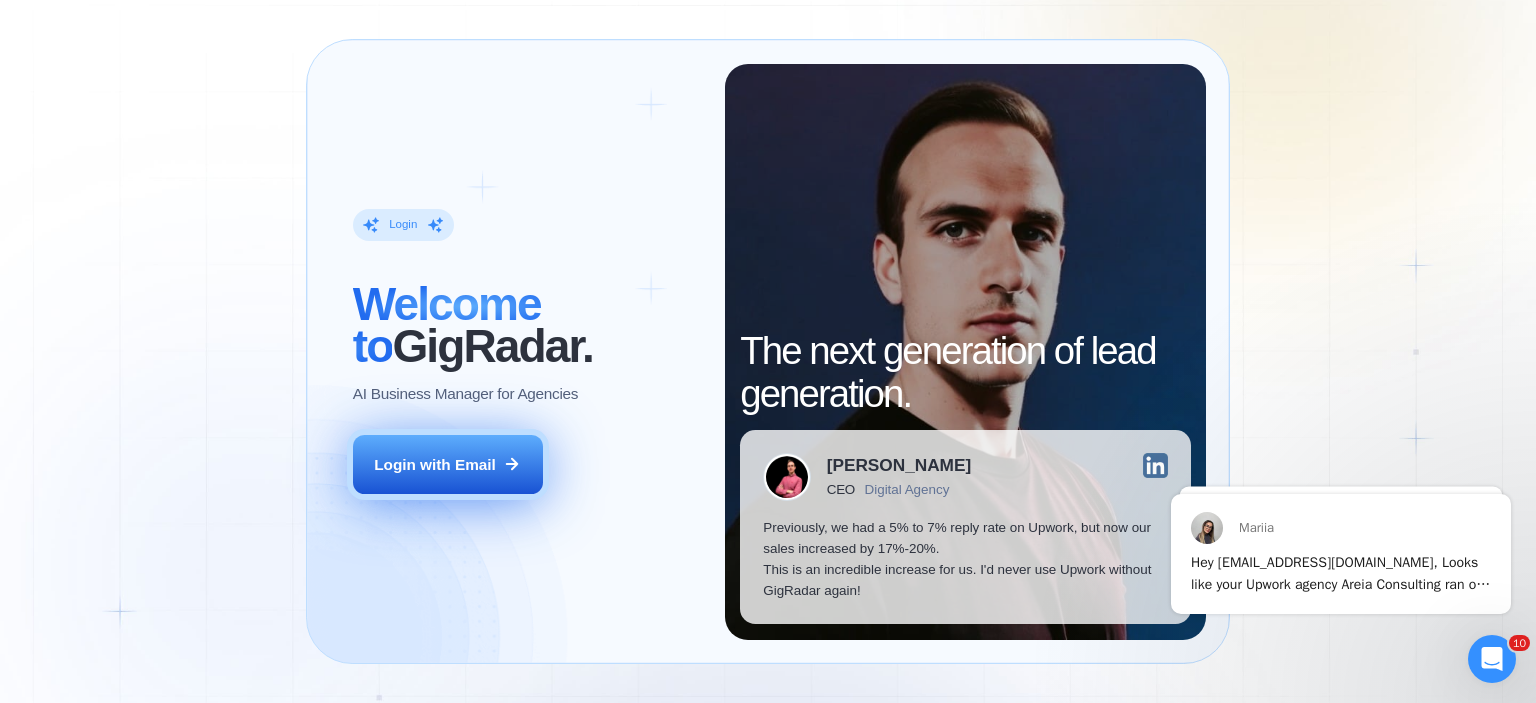 click on "Login with Email" at bounding box center [448, 465] 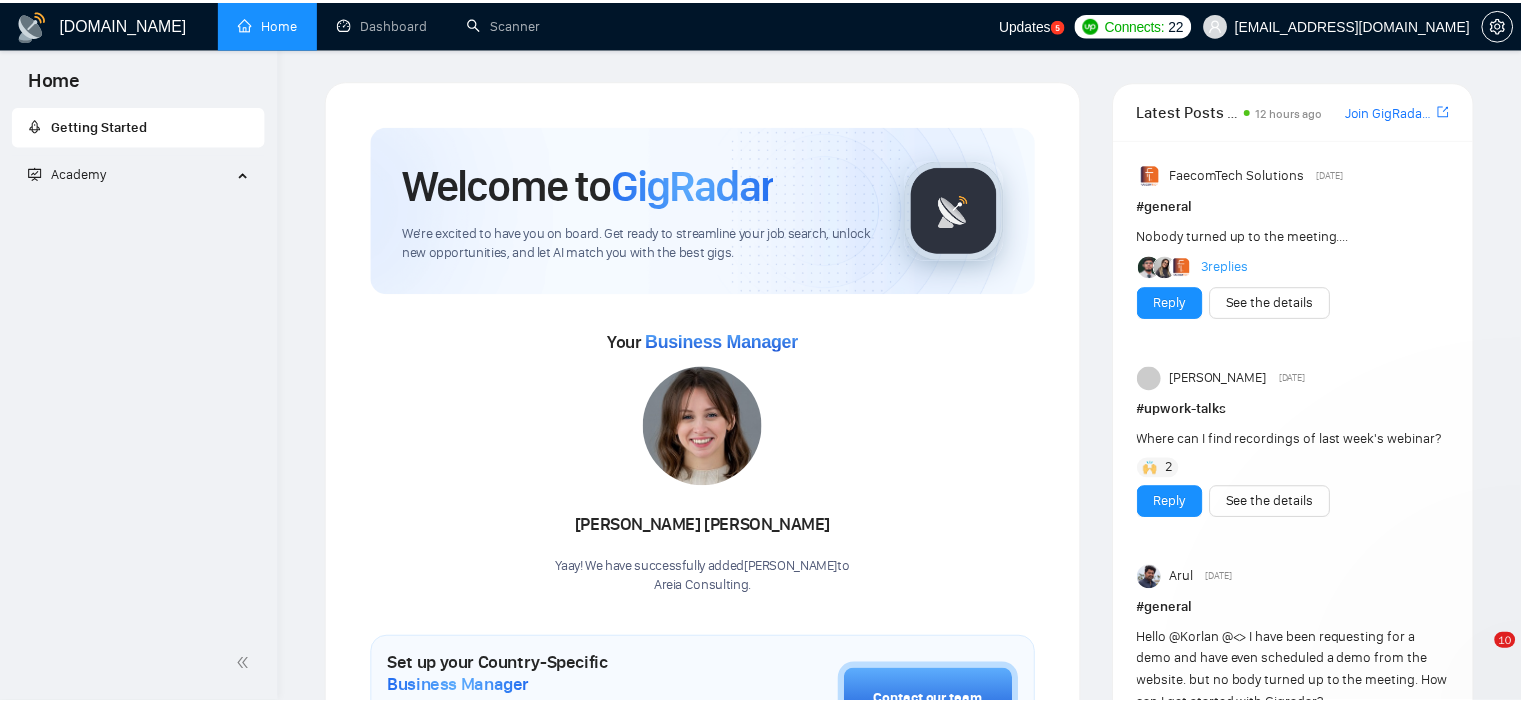 scroll, scrollTop: 0, scrollLeft: 0, axis: both 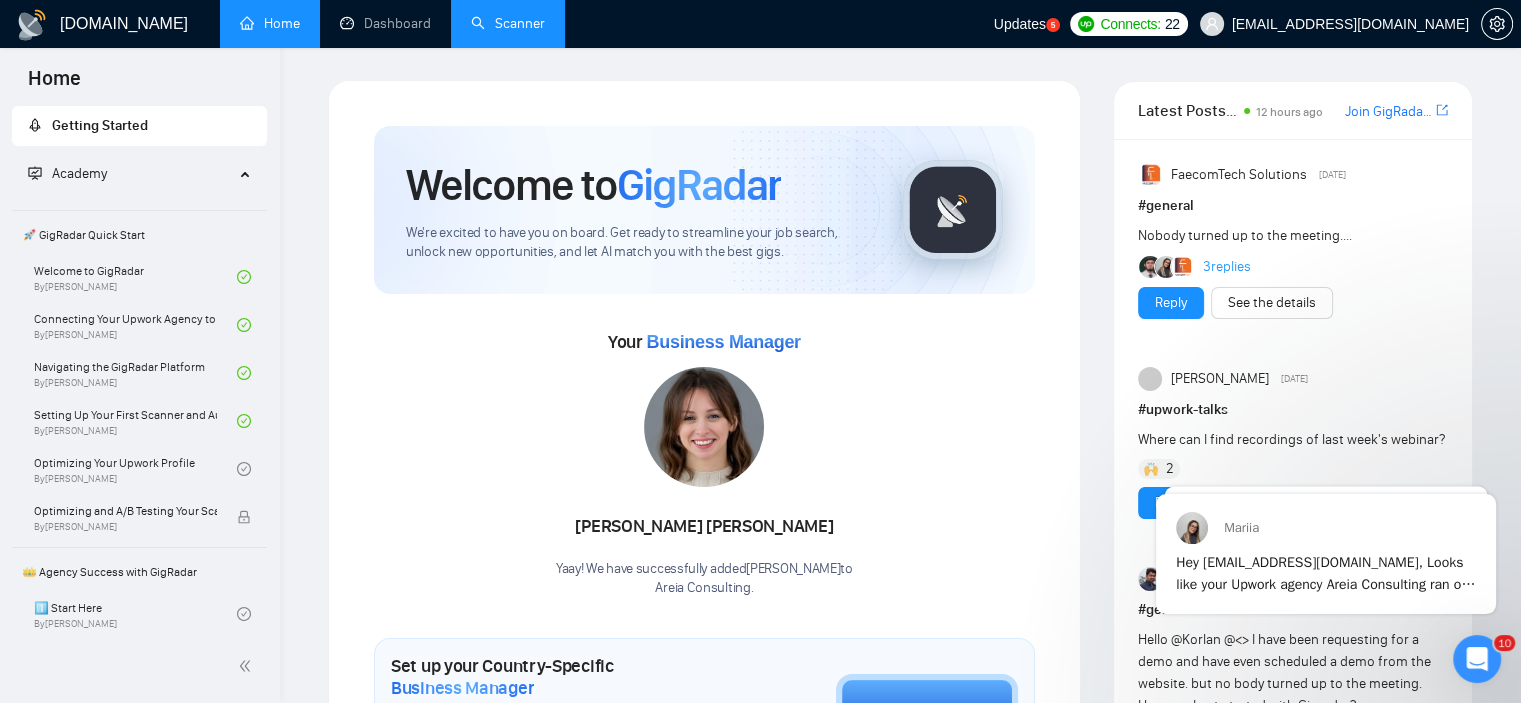 click on "Scanner" at bounding box center [508, 23] 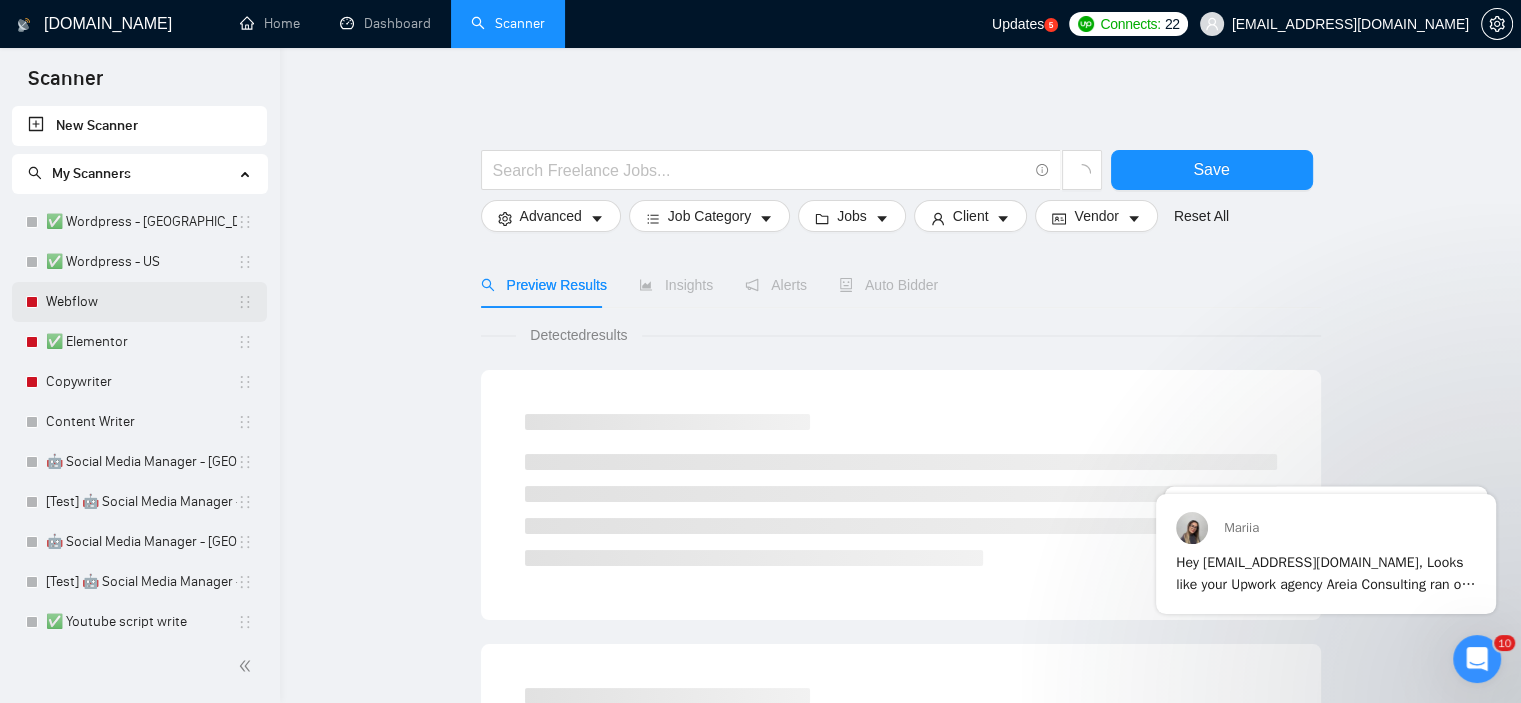 click on "Webflow" at bounding box center [141, 302] 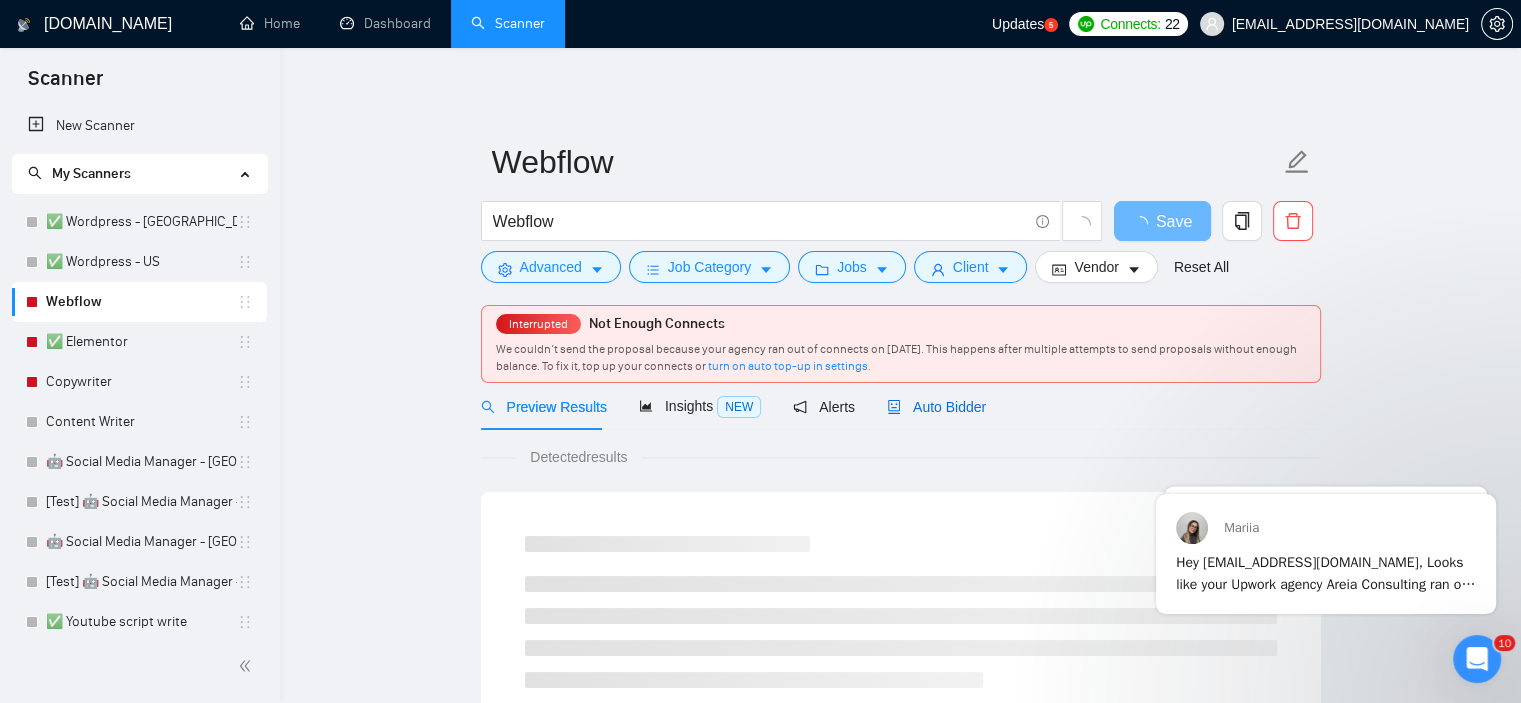 click on "Auto Bidder" at bounding box center [936, 407] 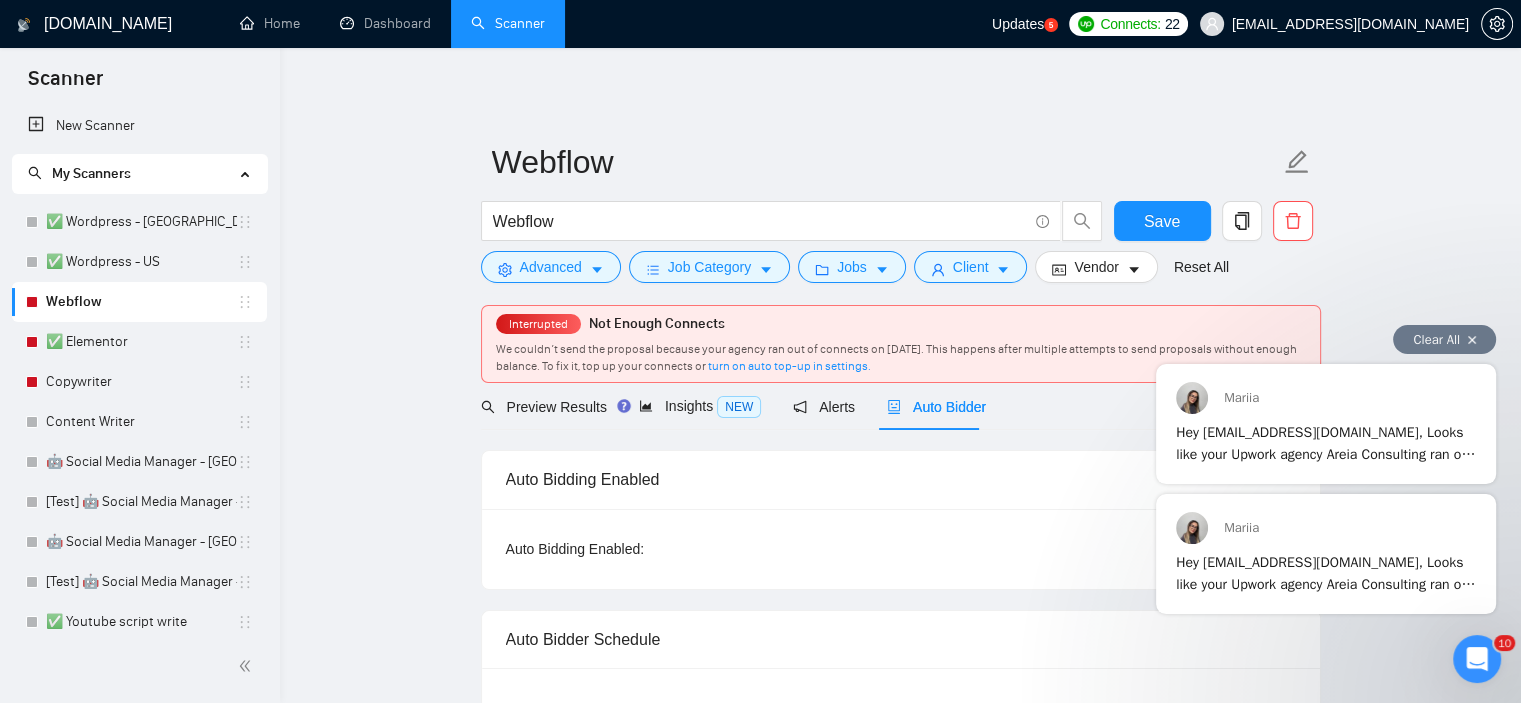 click on "Clear All" at bounding box center [1444, 339] 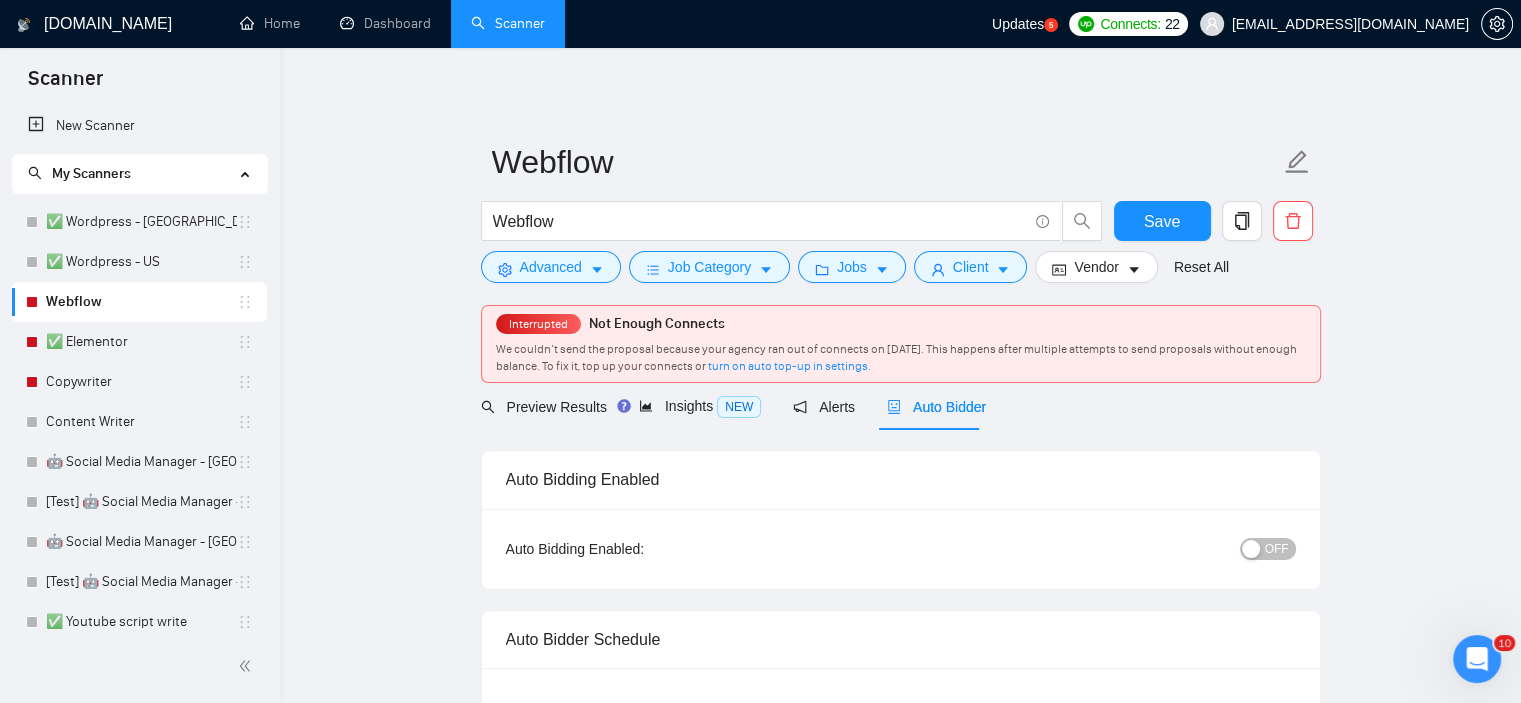 click on "OFF" at bounding box center (1277, 549) 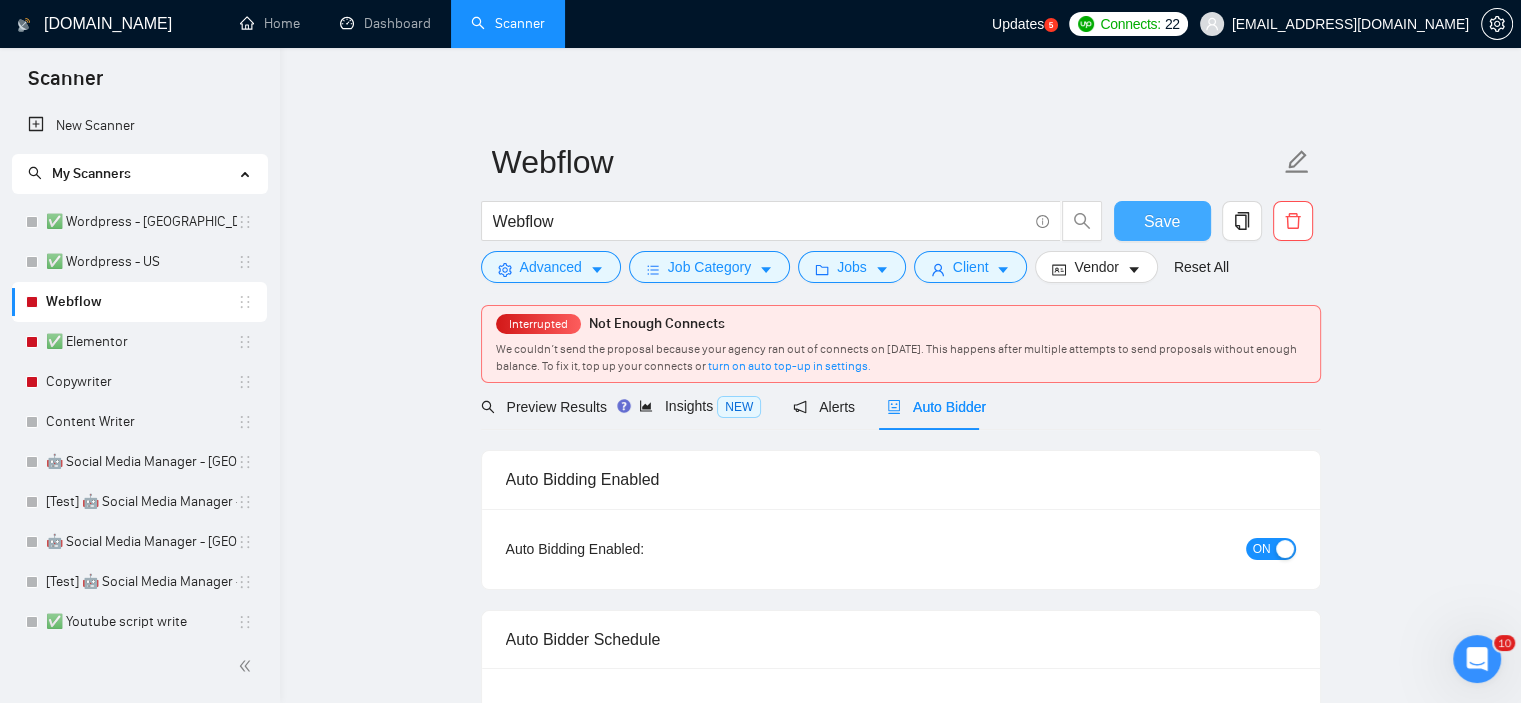 click on "Save" at bounding box center [1162, 221] 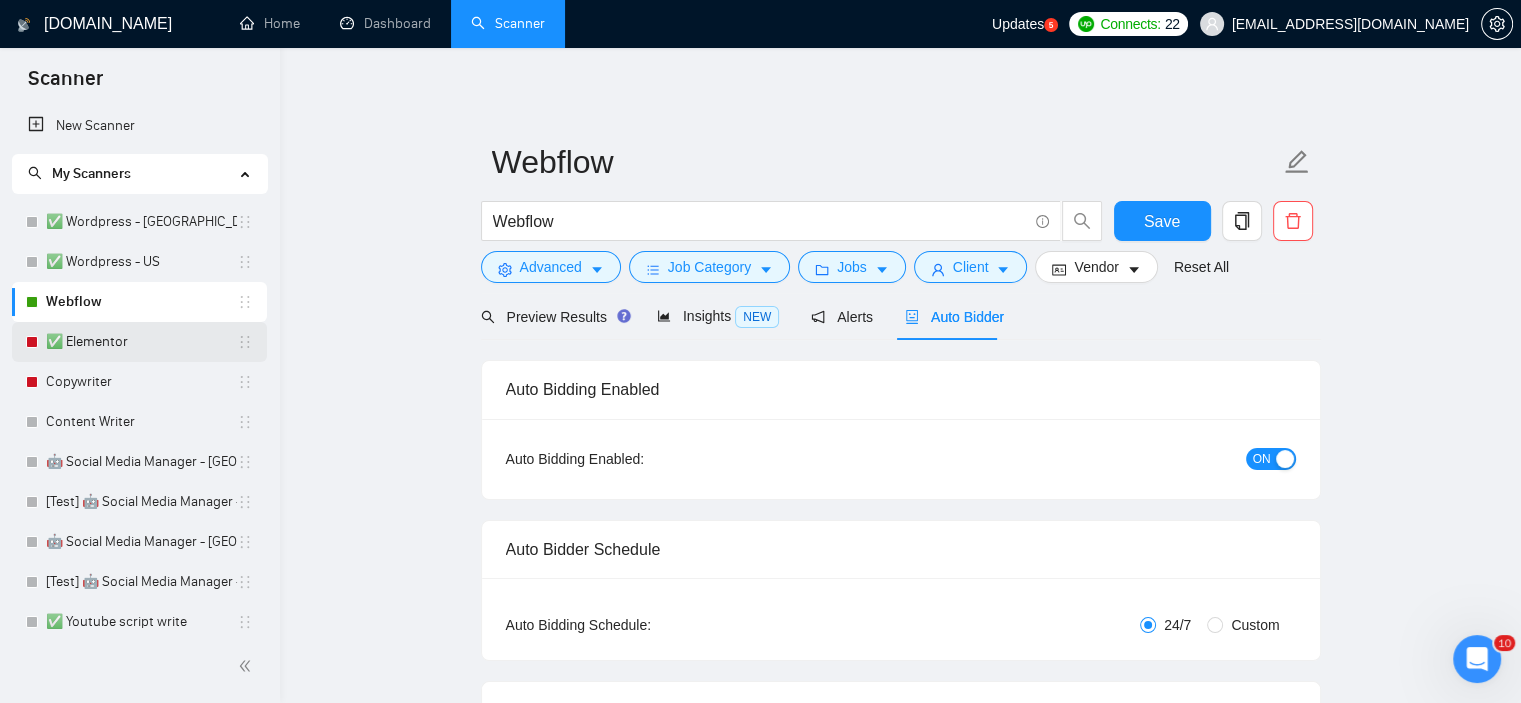 click on "✅ Elementor" at bounding box center [141, 342] 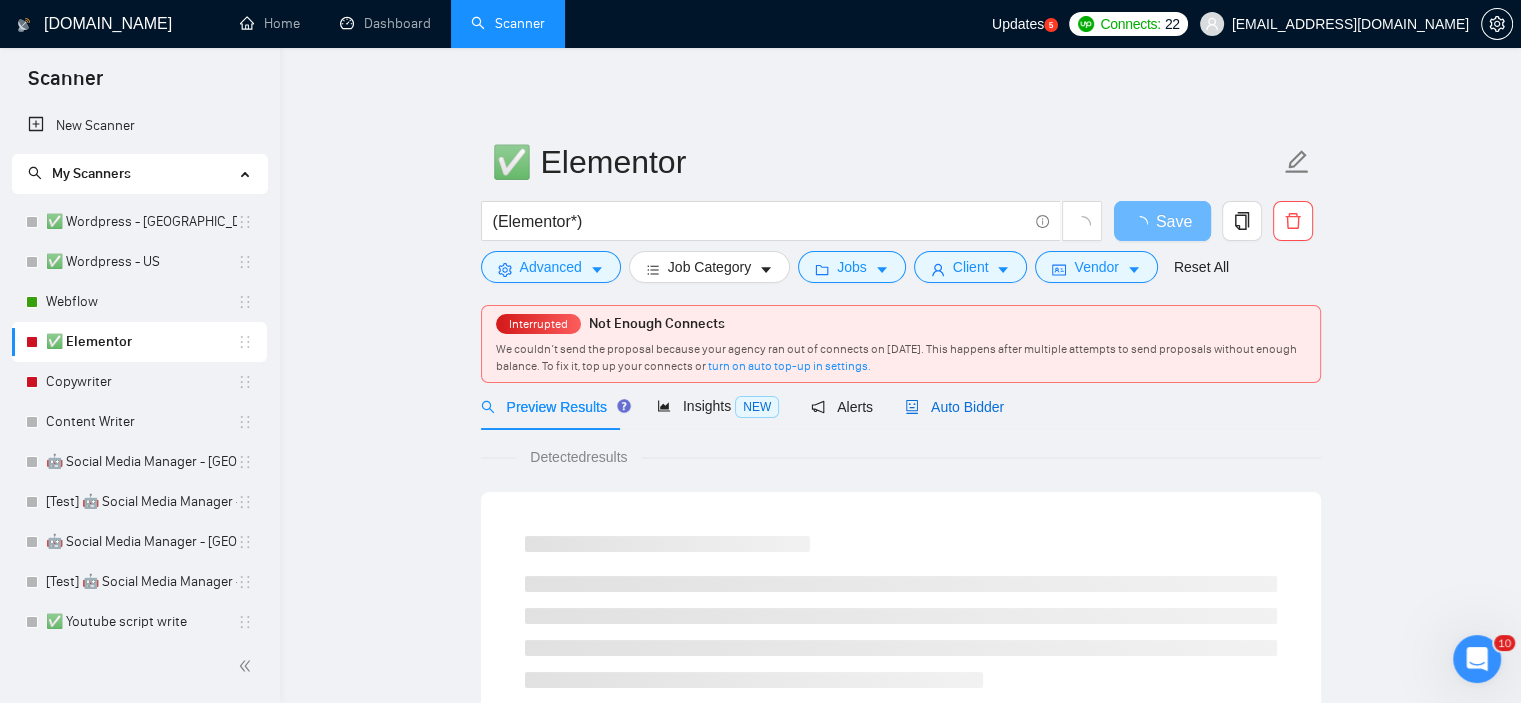 click on "Auto Bidder" at bounding box center [954, 407] 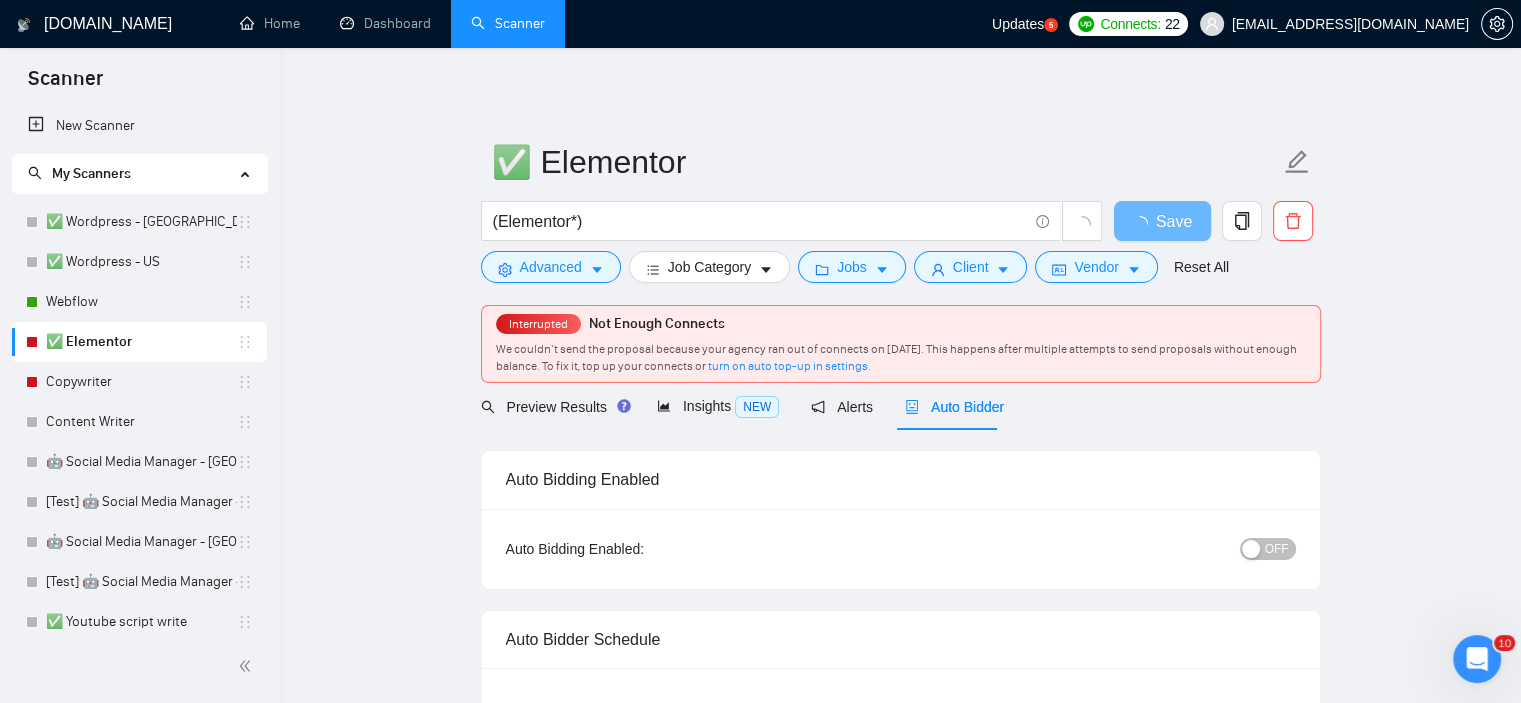click on "OFF" at bounding box center [1277, 549] 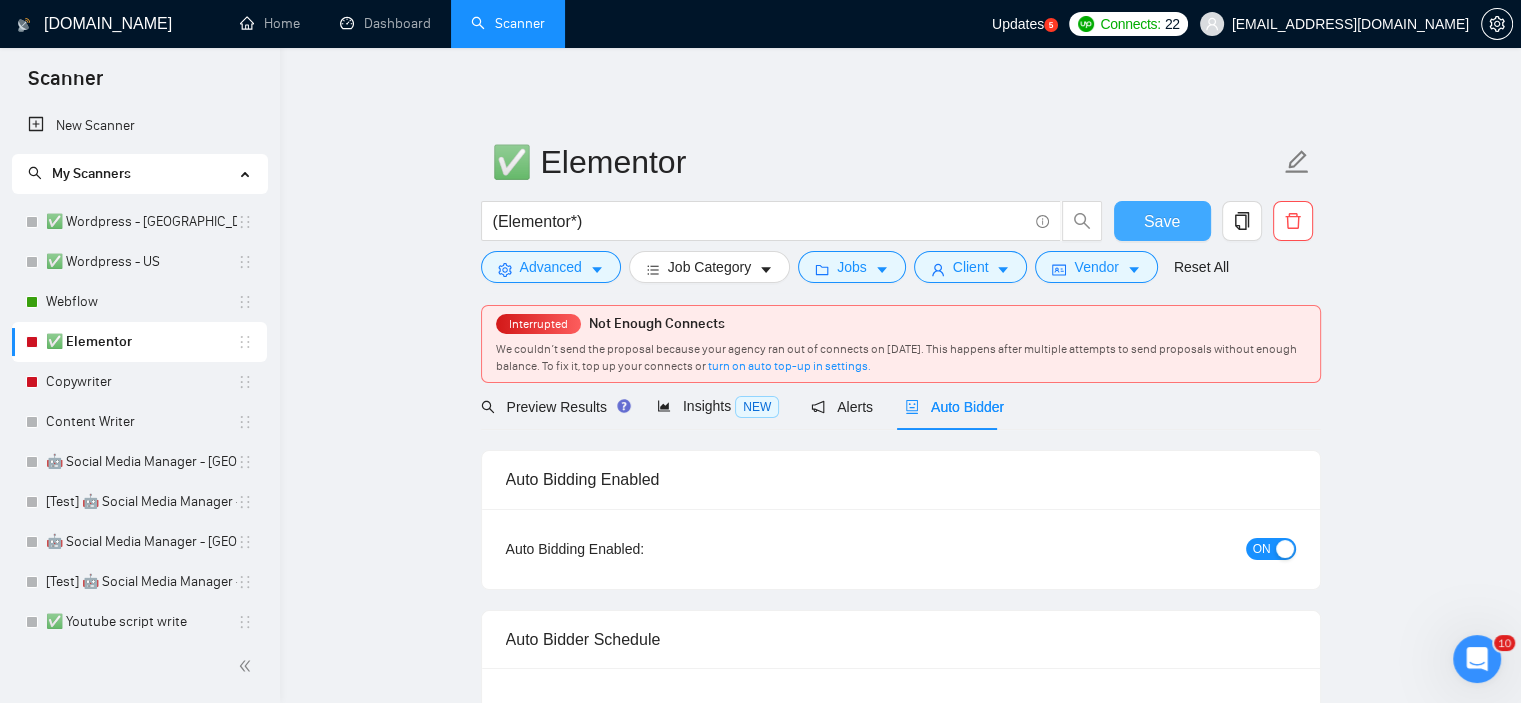 click on "Save" at bounding box center (1162, 221) 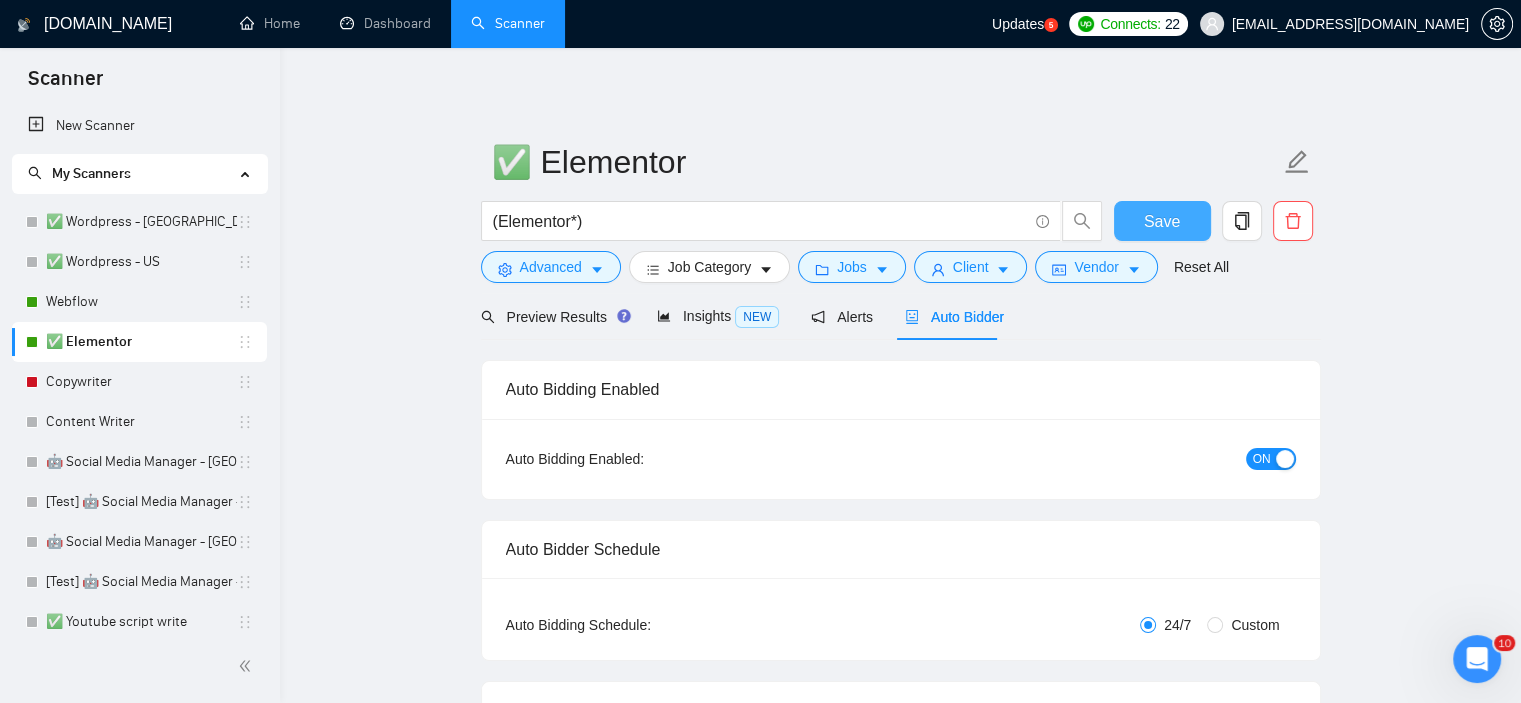 type 